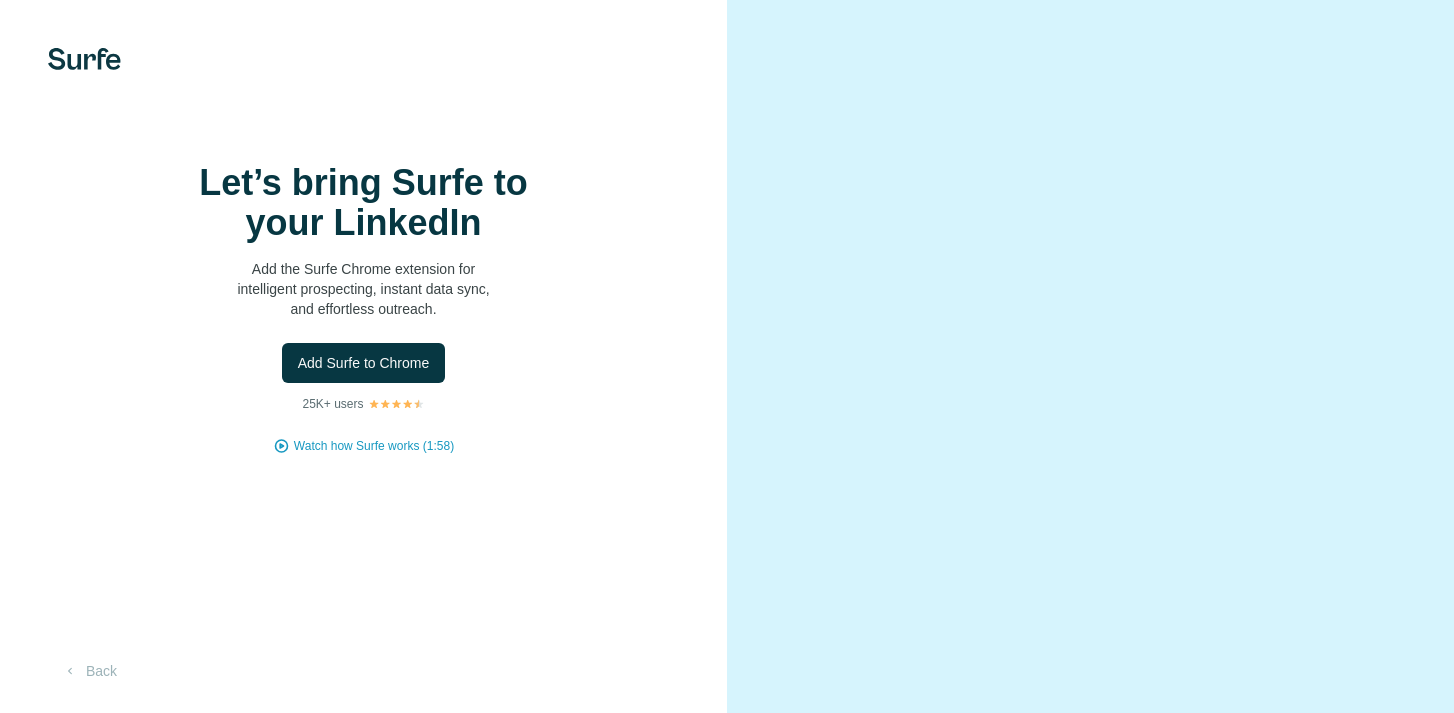 scroll, scrollTop: 0, scrollLeft: 0, axis: both 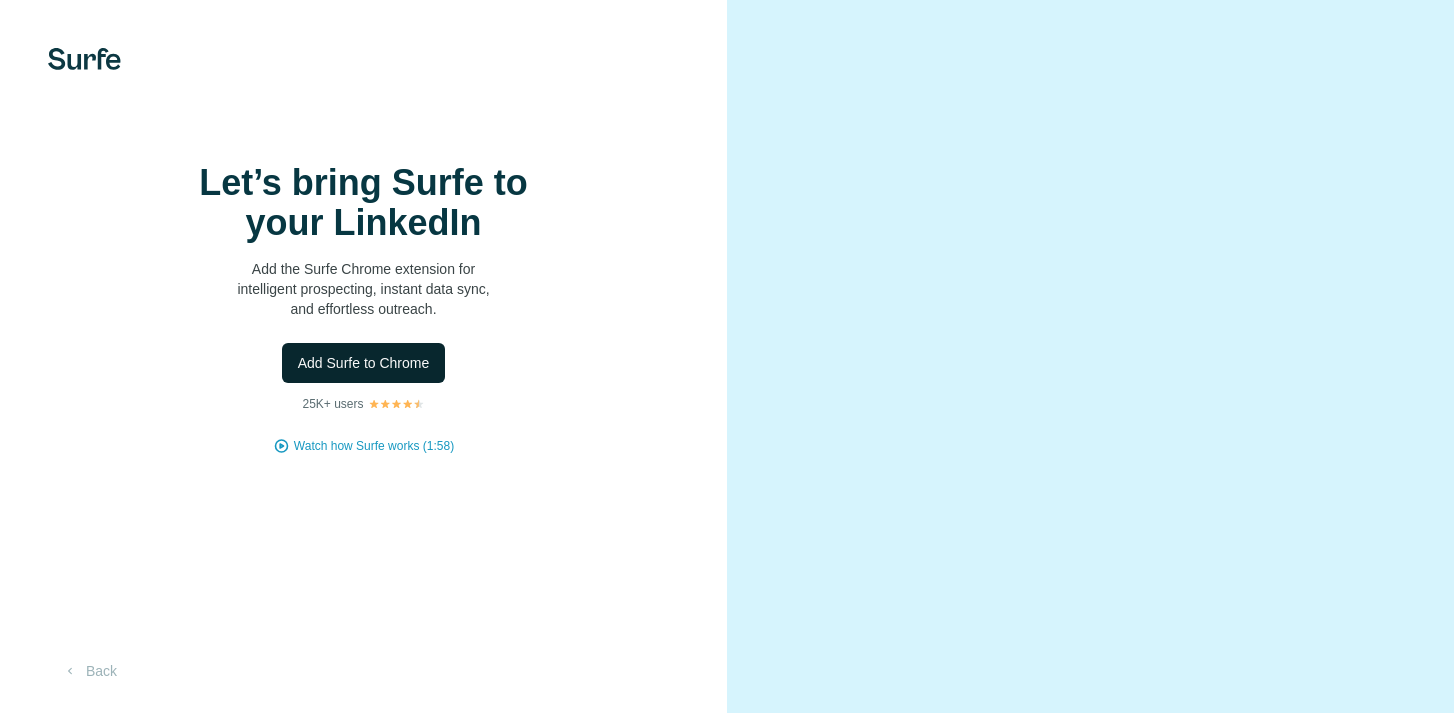 click on "Add Surfe to Chrome" at bounding box center (364, 363) 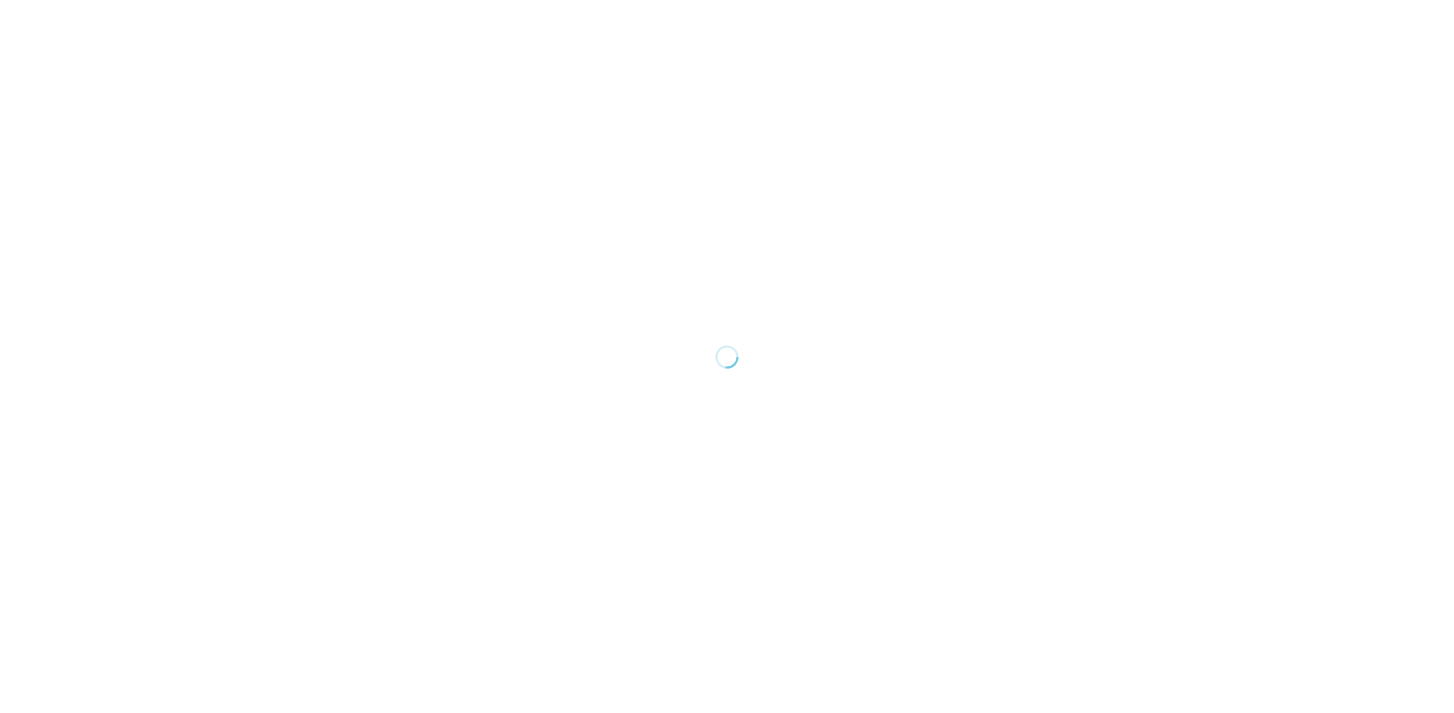scroll, scrollTop: 0, scrollLeft: 0, axis: both 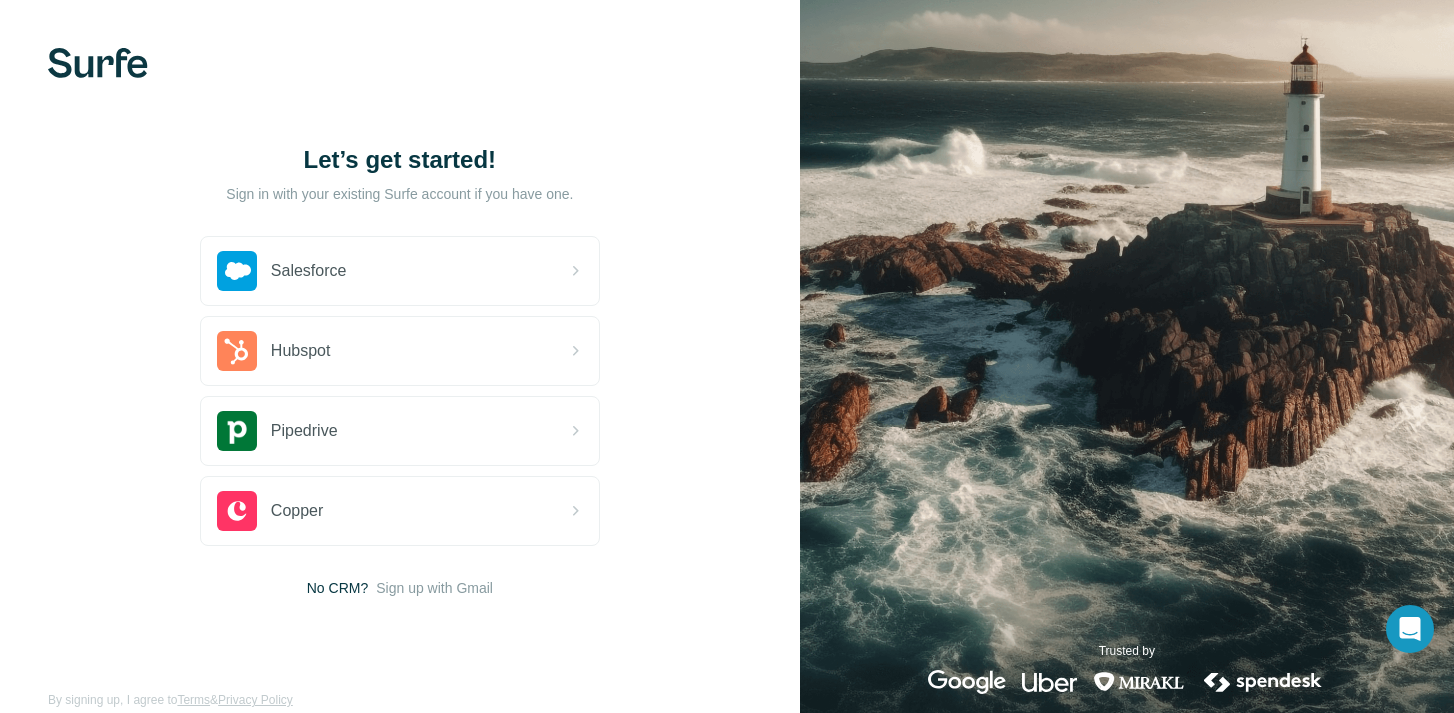 click on "Let’s get started! Sign in with your existing Surfe account if you have one. Salesforce Hubspot Pipedrive Copper No CRM? Sign up with Gmail By signing up, I agree to  Terms  &  Privacy Policy" at bounding box center [400, 371] 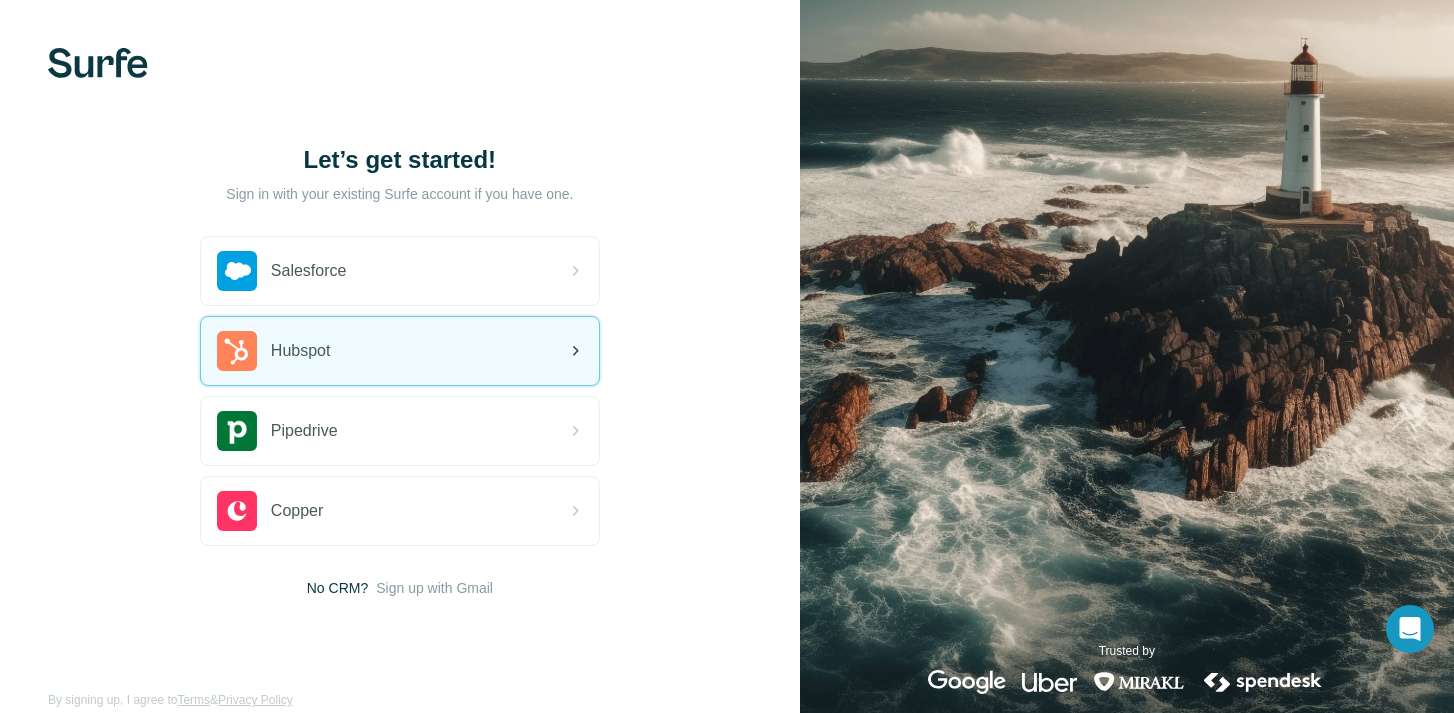 click on "Hubspot" at bounding box center (400, 351) 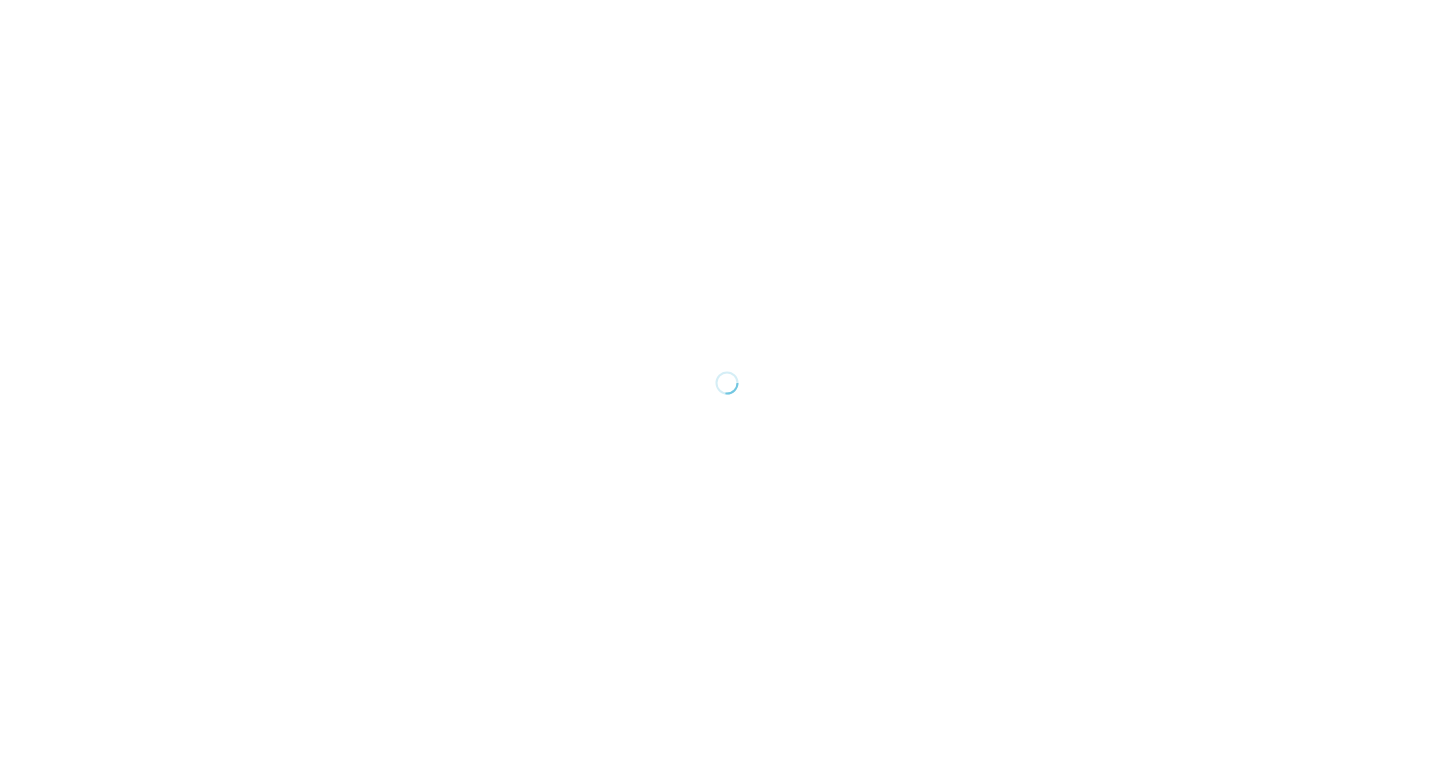 scroll, scrollTop: 0, scrollLeft: 0, axis: both 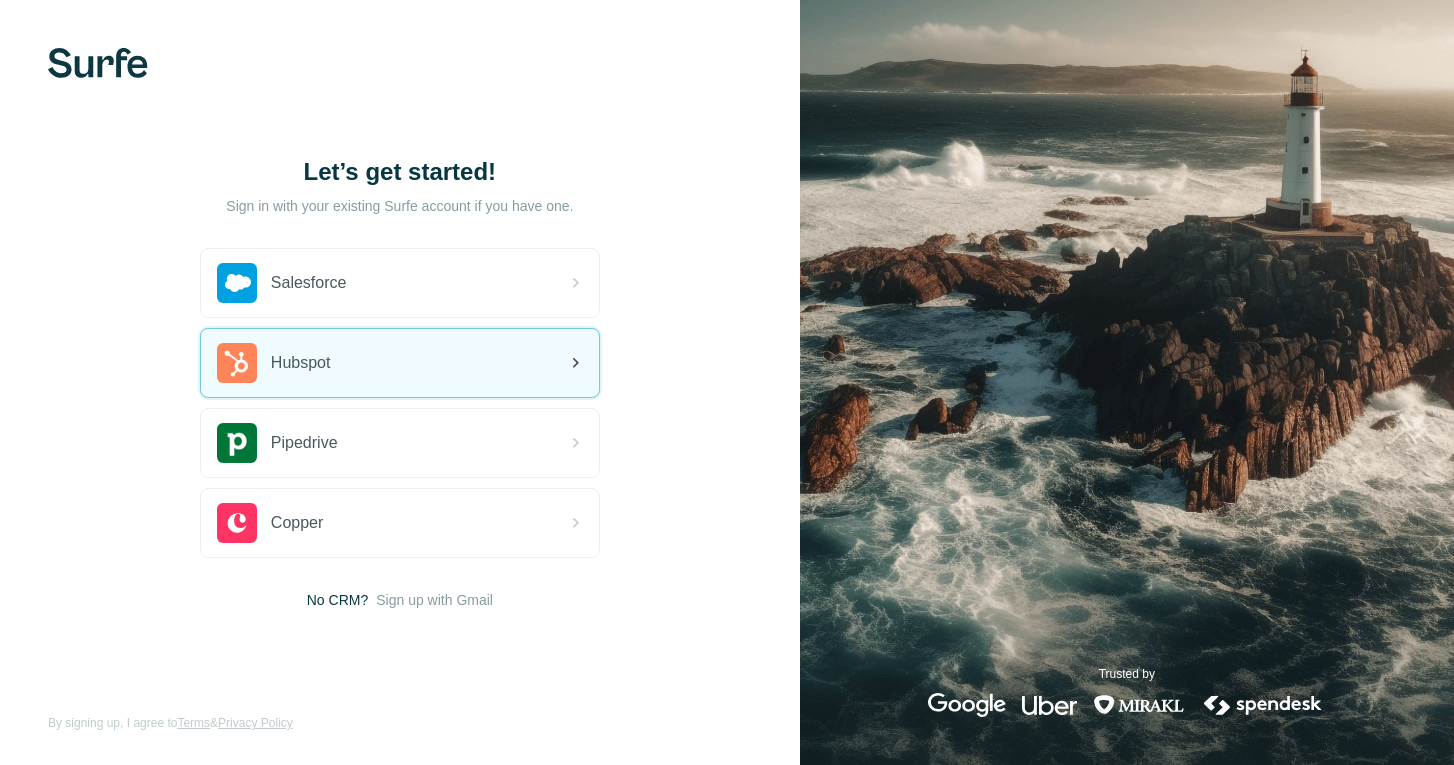 click on "Hubspot" at bounding box center (400, 363) 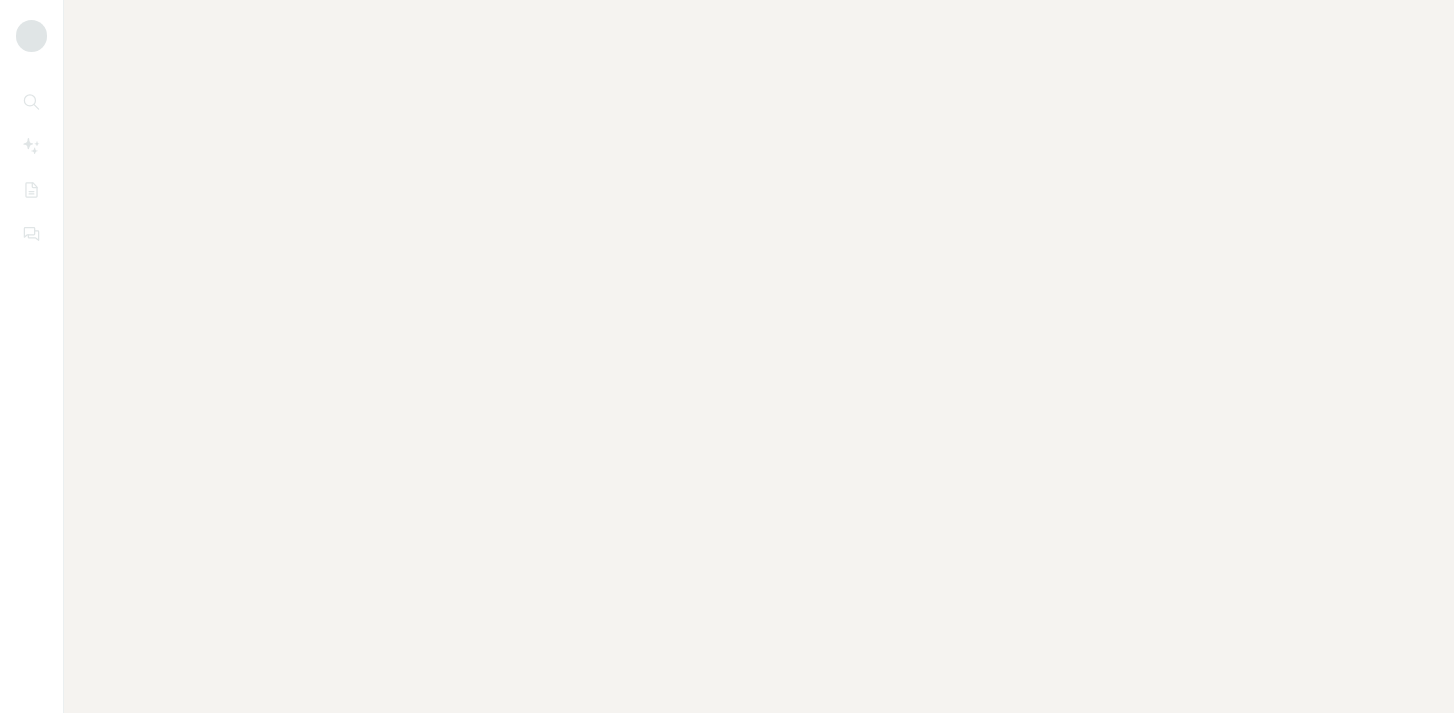 scroll, scrollTop: 0, scrollLeft: 0, axis: both 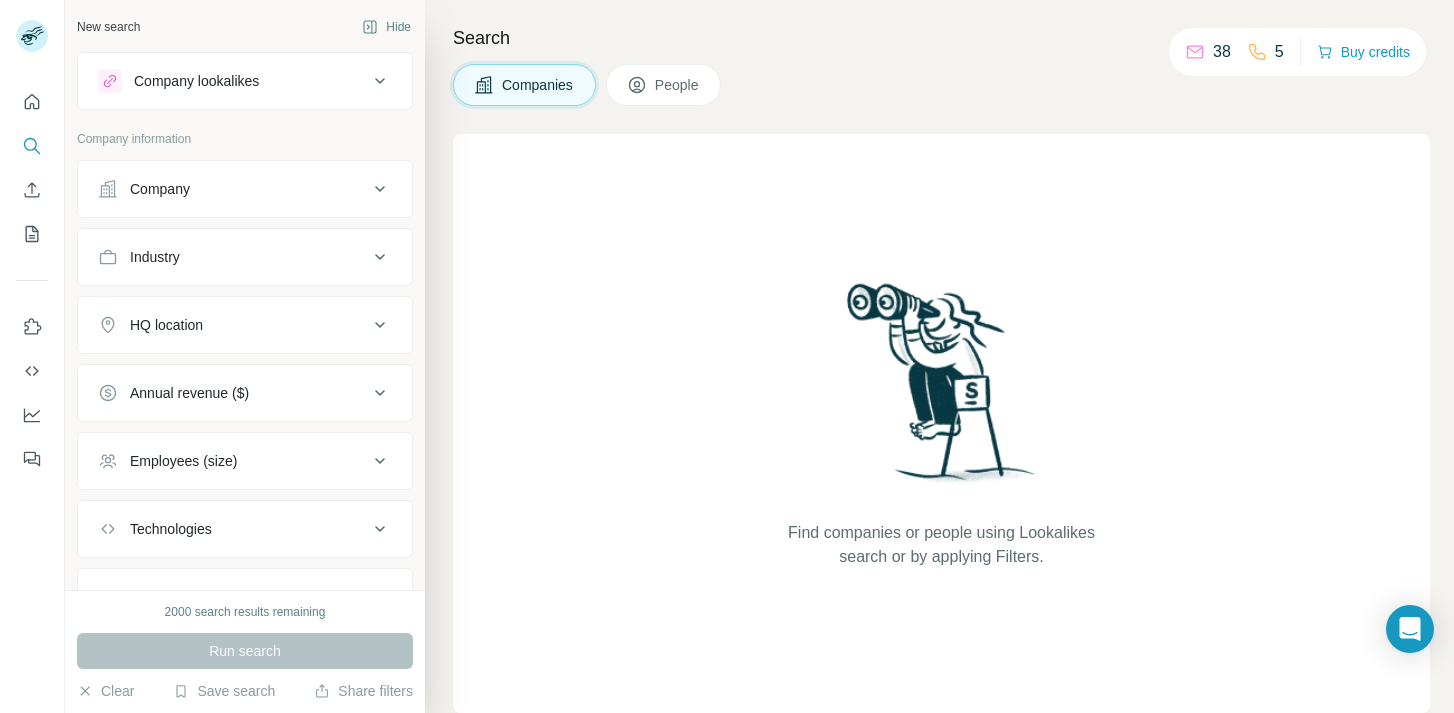 click on "Companies People" at bounding box center (941, 85) 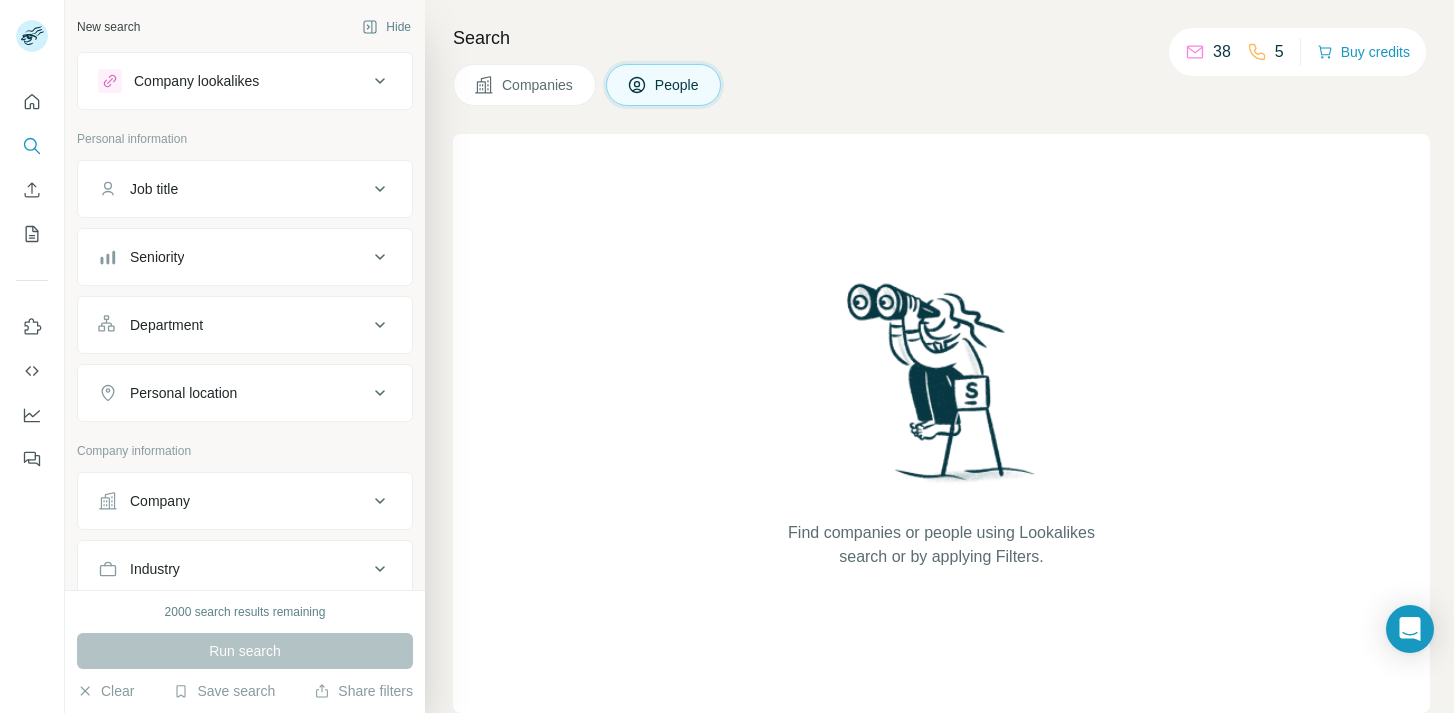 click on "Companies" at bounding box center [538, 85] 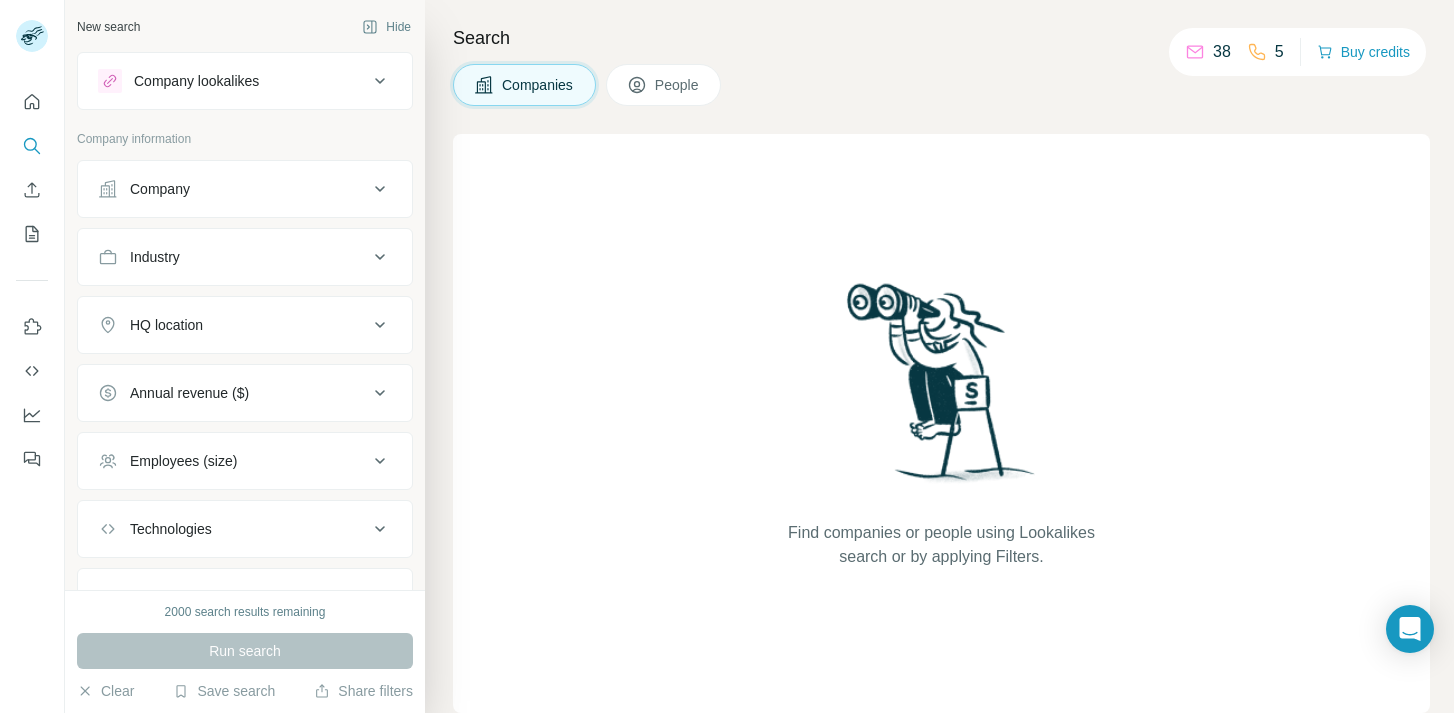 click on "Companies People" at bounding box center [941, 85] 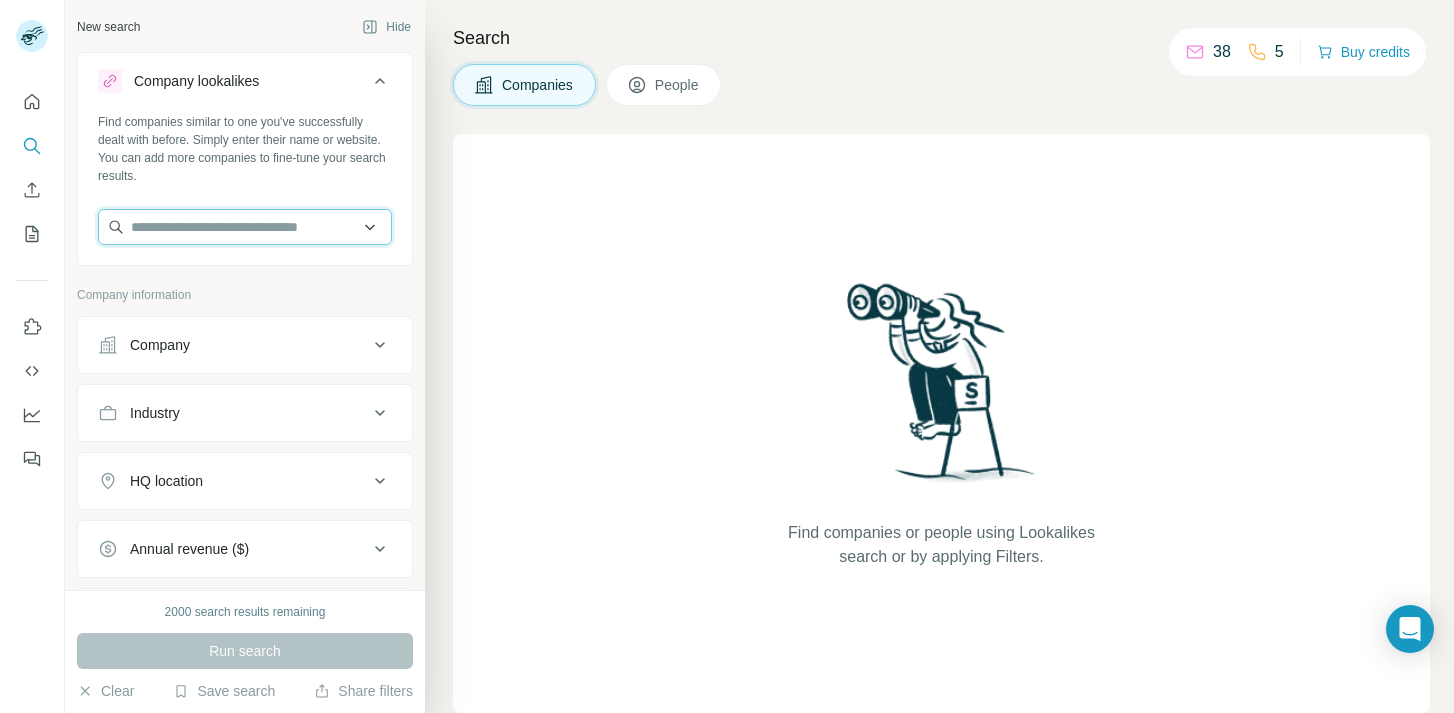 click at bounding box center [245, 227] 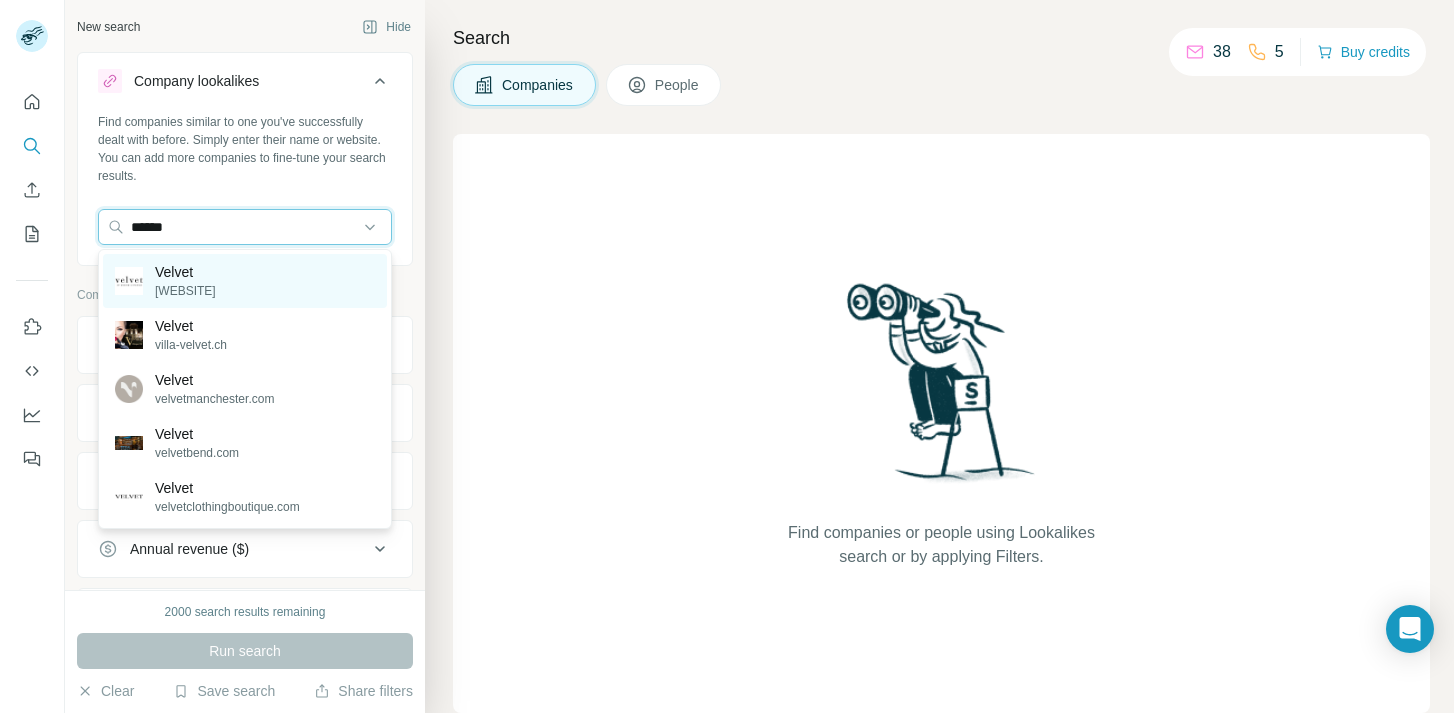 type on "******" 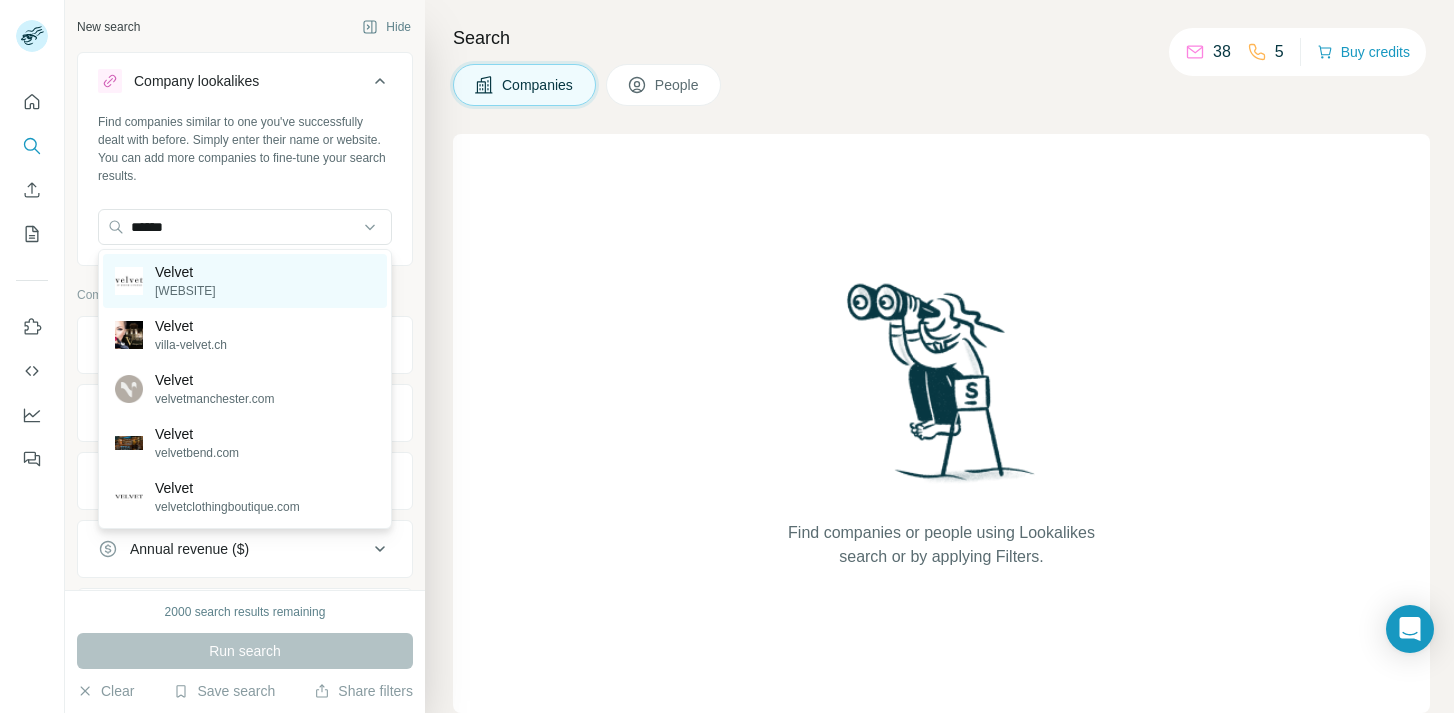 click on "Velvet [WEBSITE]" at bounding box center [245, 281] 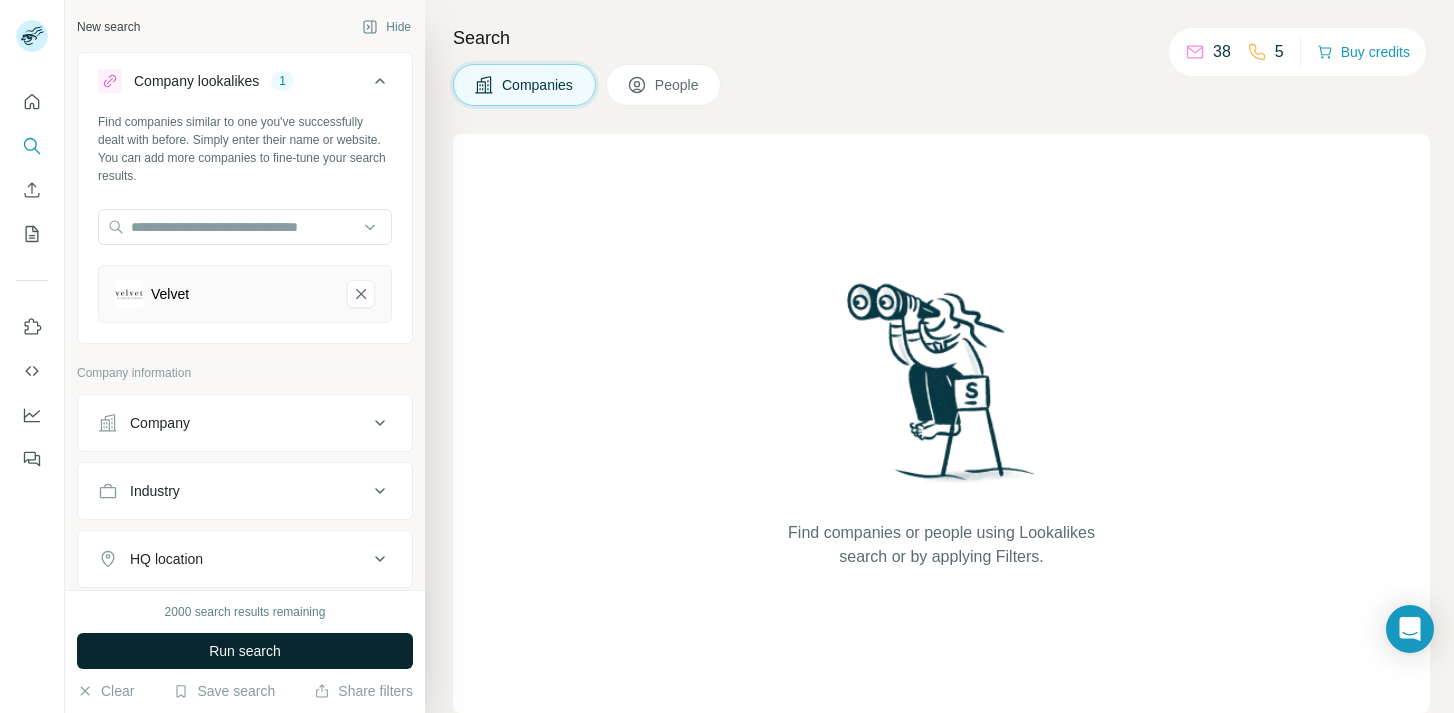 click on "Run search" at bounding box center (245, 651) 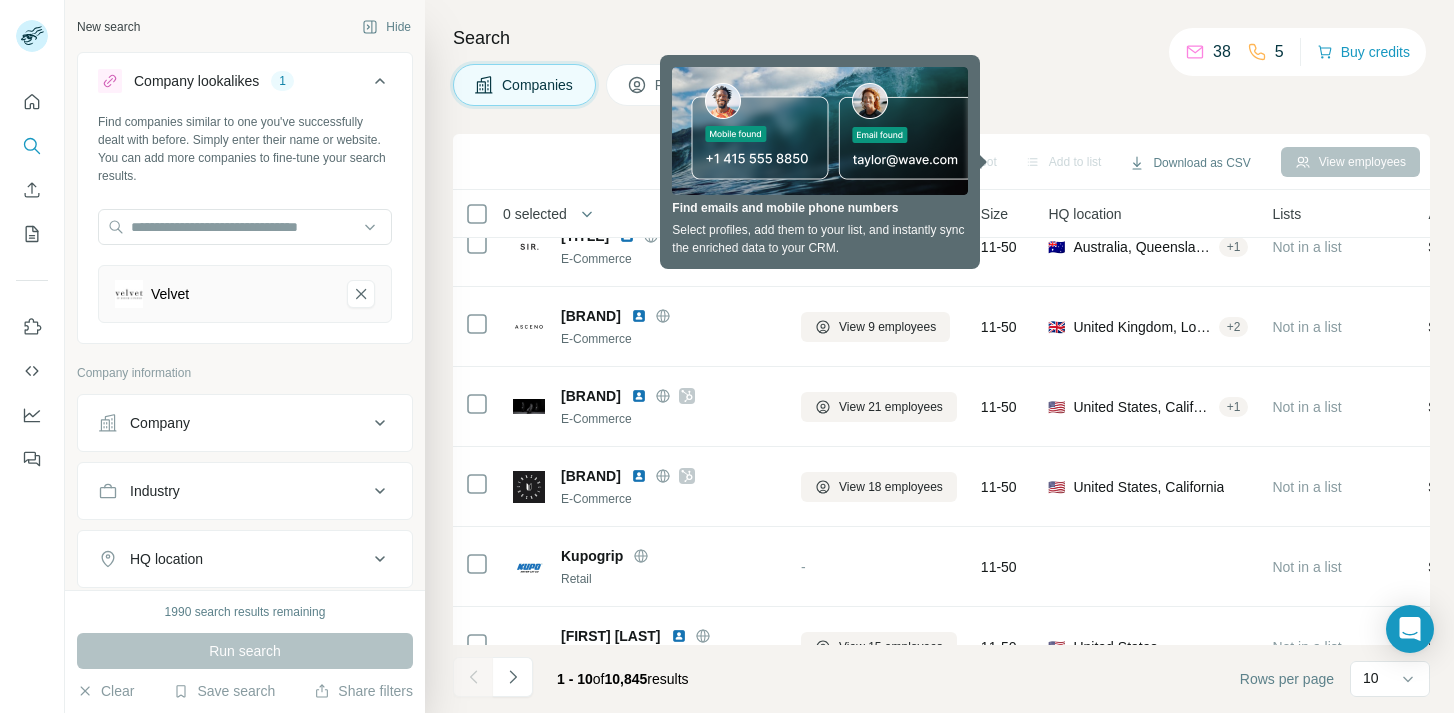 scroll, scrollTop: 393, scrollLeft: 0, axis: vertical 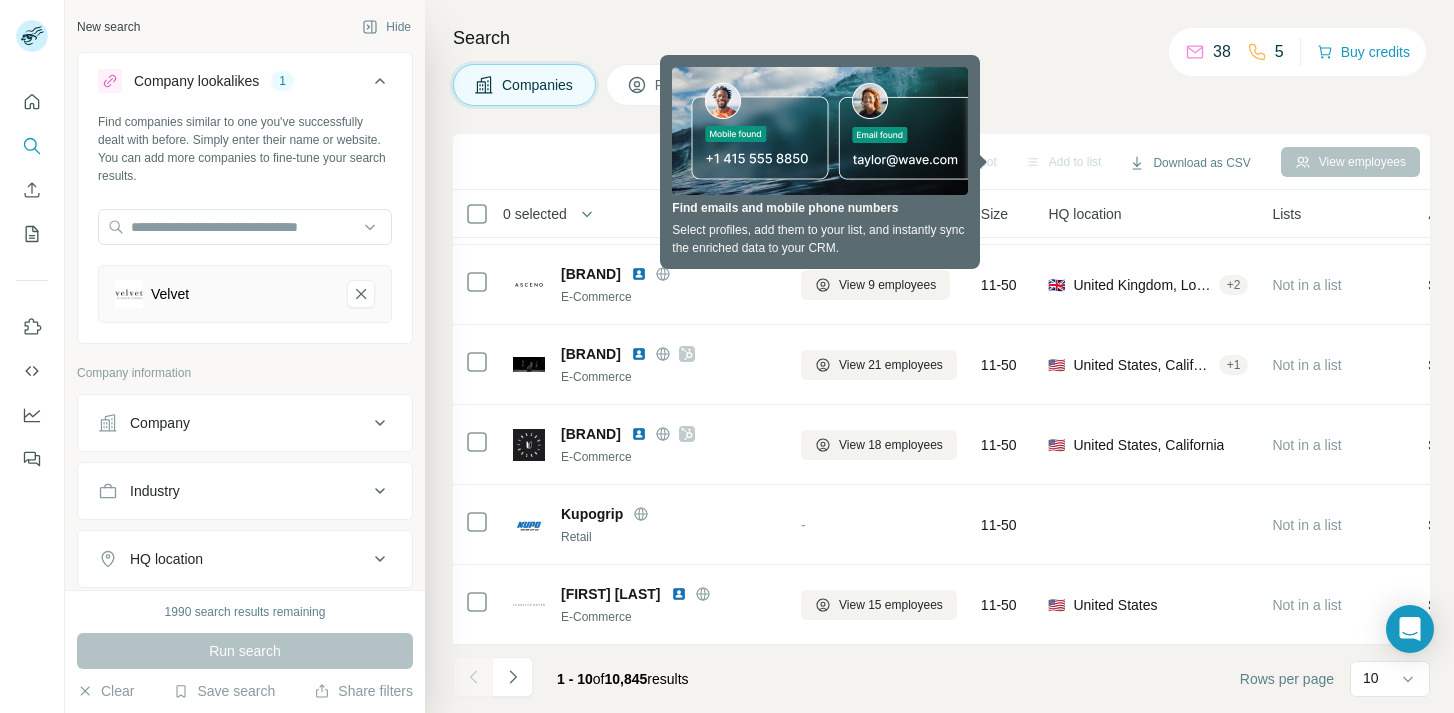 click on "Companies People" at bounding box center (941, 85) 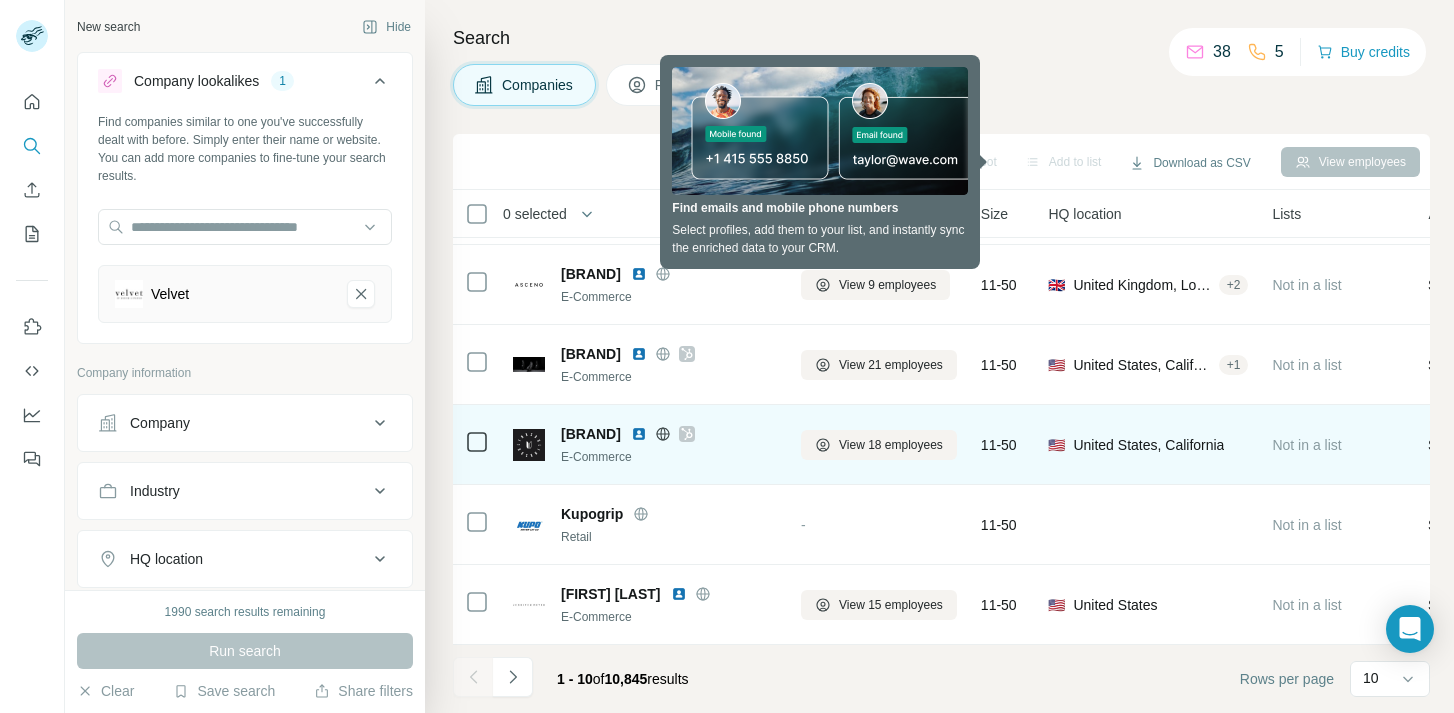 click on "🇺🇸 United States, [STATE]" at bounding box center [1148, 445] 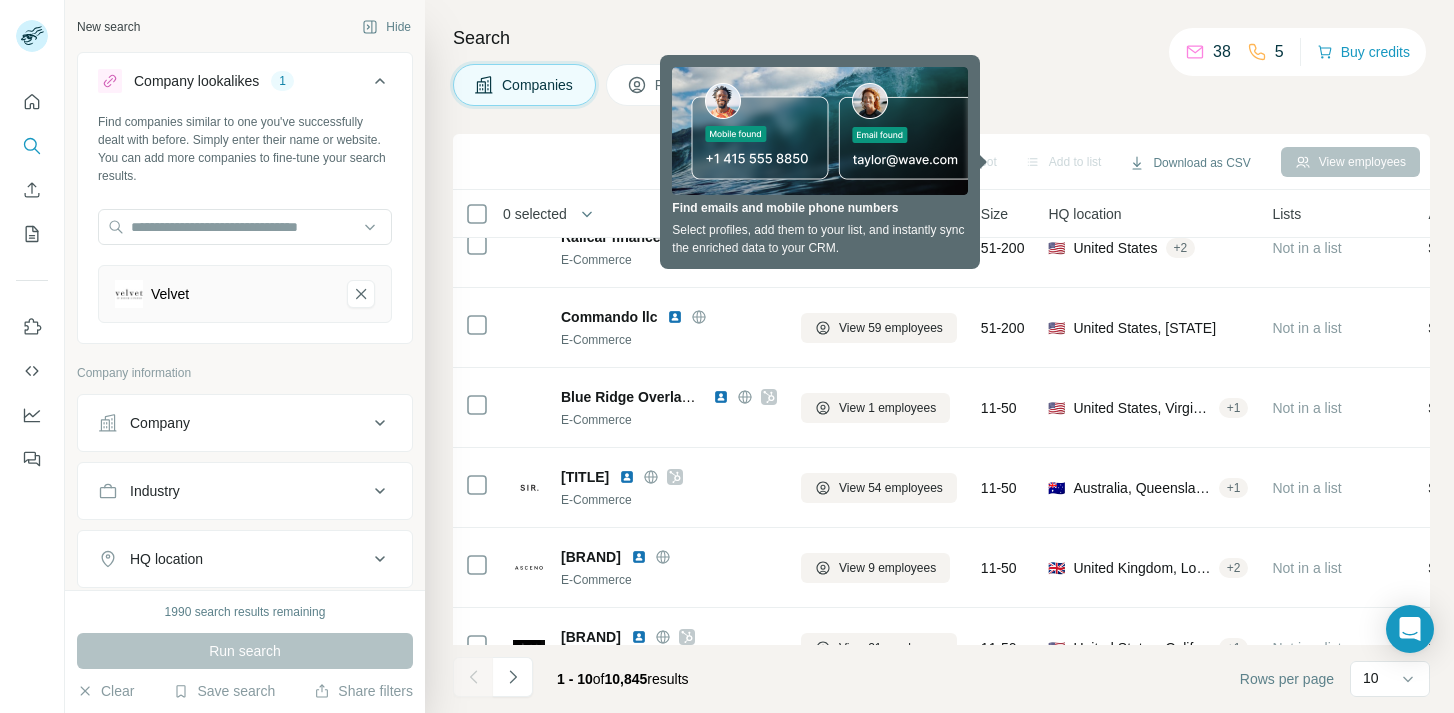 scroll, scrollTop: 0, scrollLeft: 0, axis: both 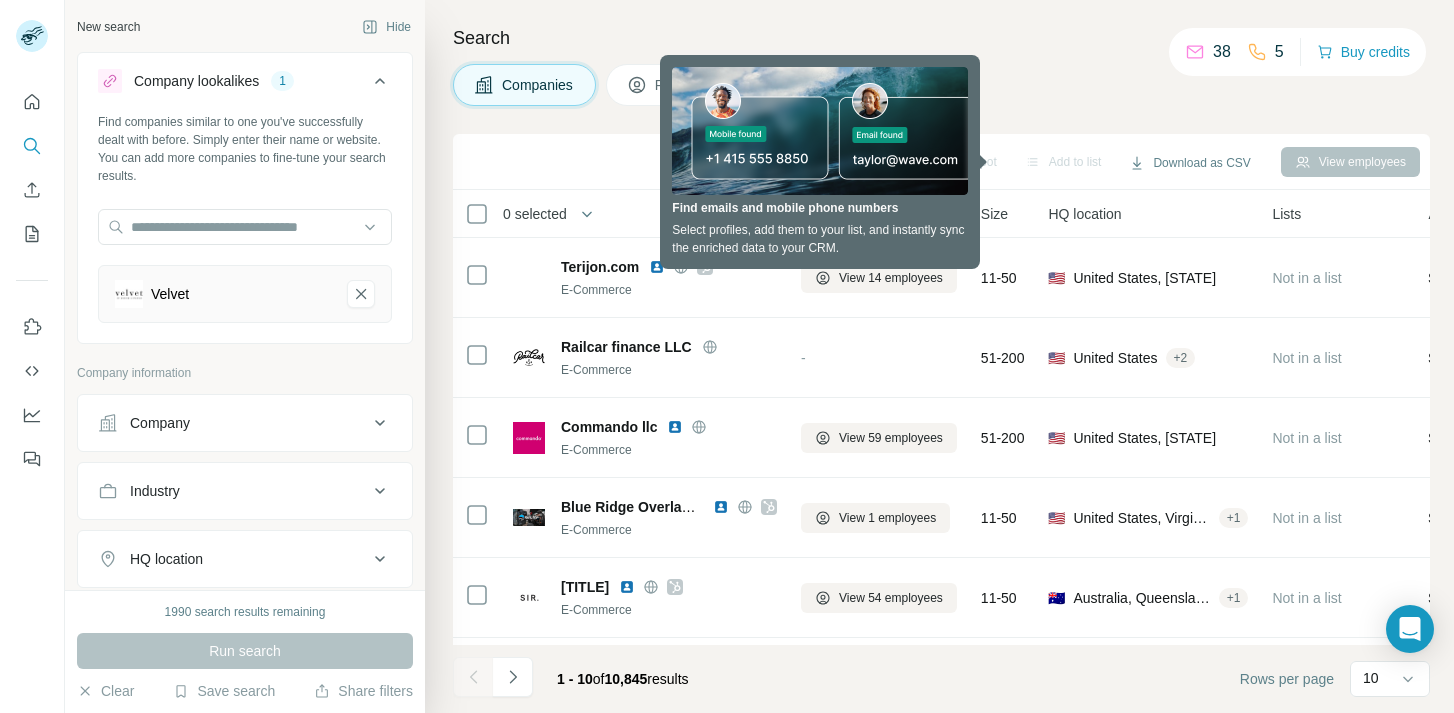 click on "Companies People" at bounding box center (941, 85) 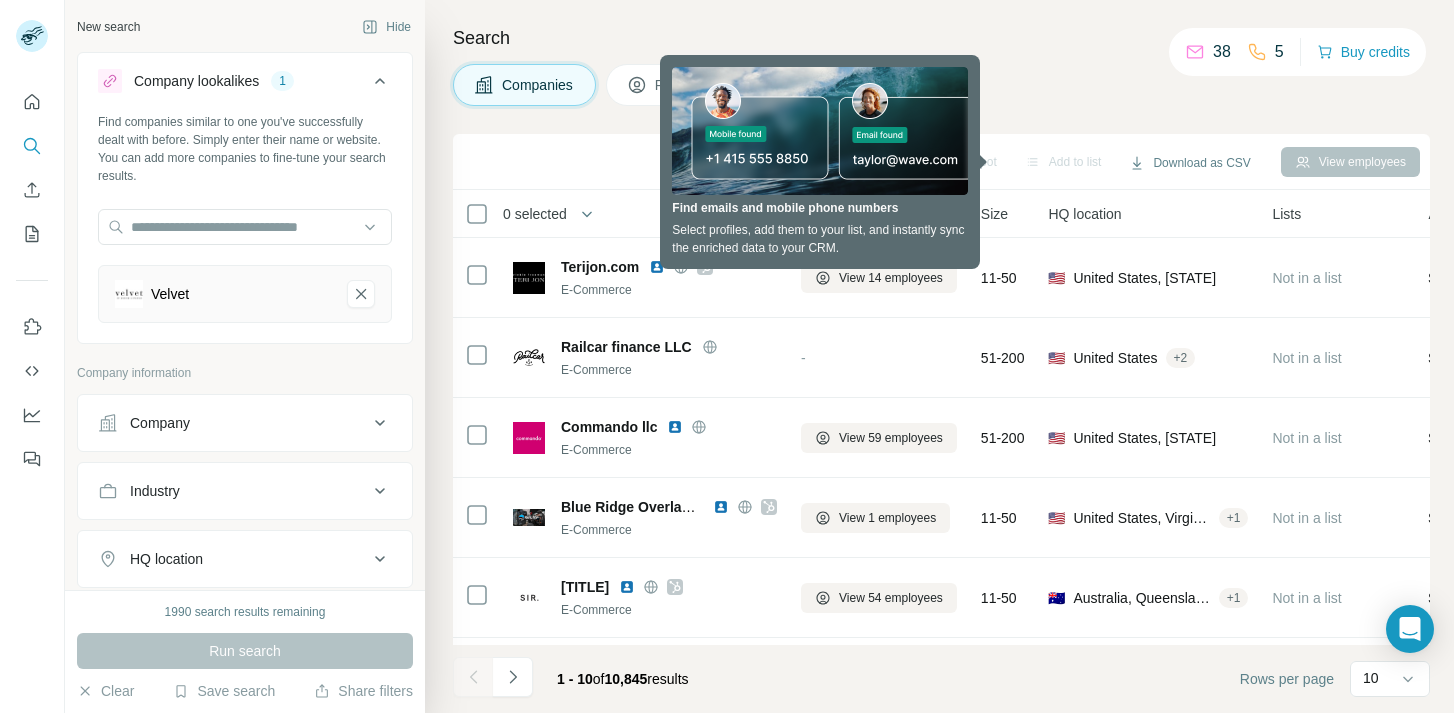 click on "Add to list" at bounding box center [1063, 162] 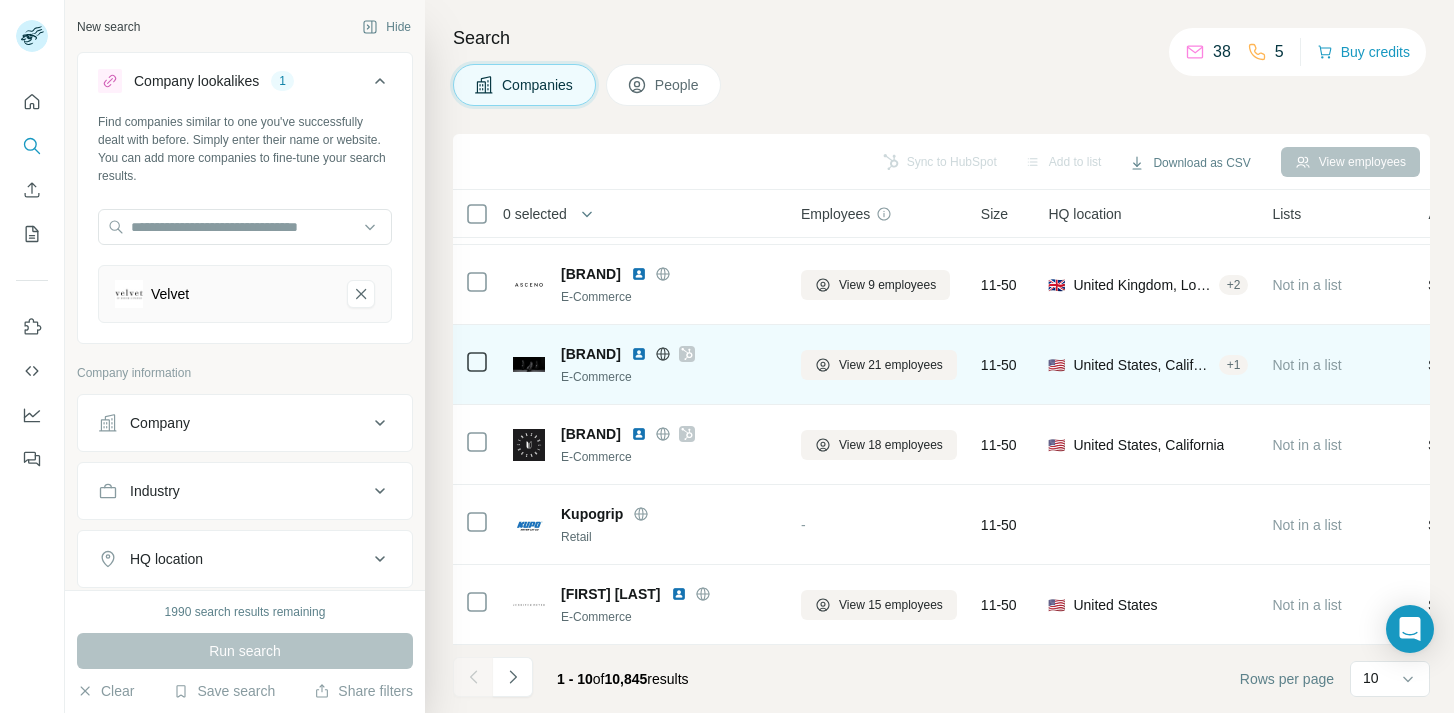 scroll, scrollTop: 392, scrollLeft: 0, axis: vertical 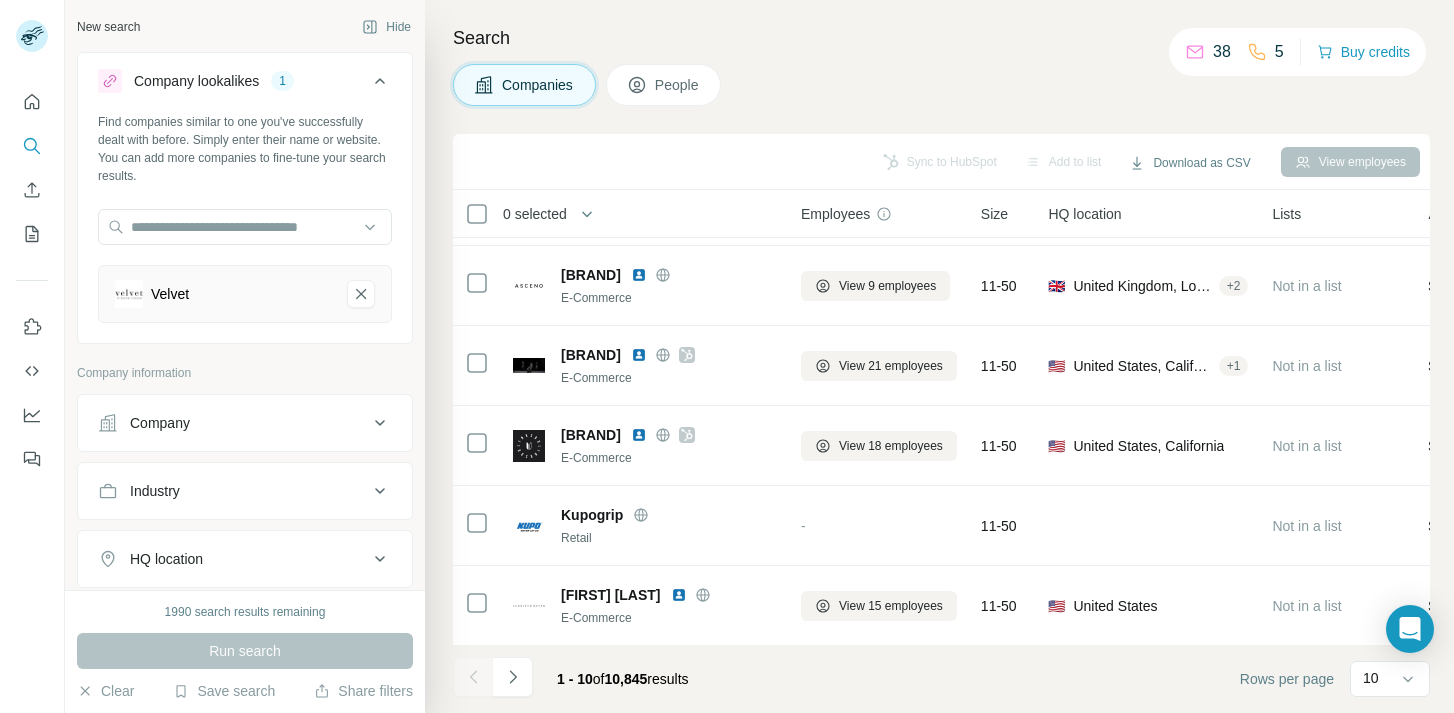 click on "Companies People" at bounding box center [941, 85] 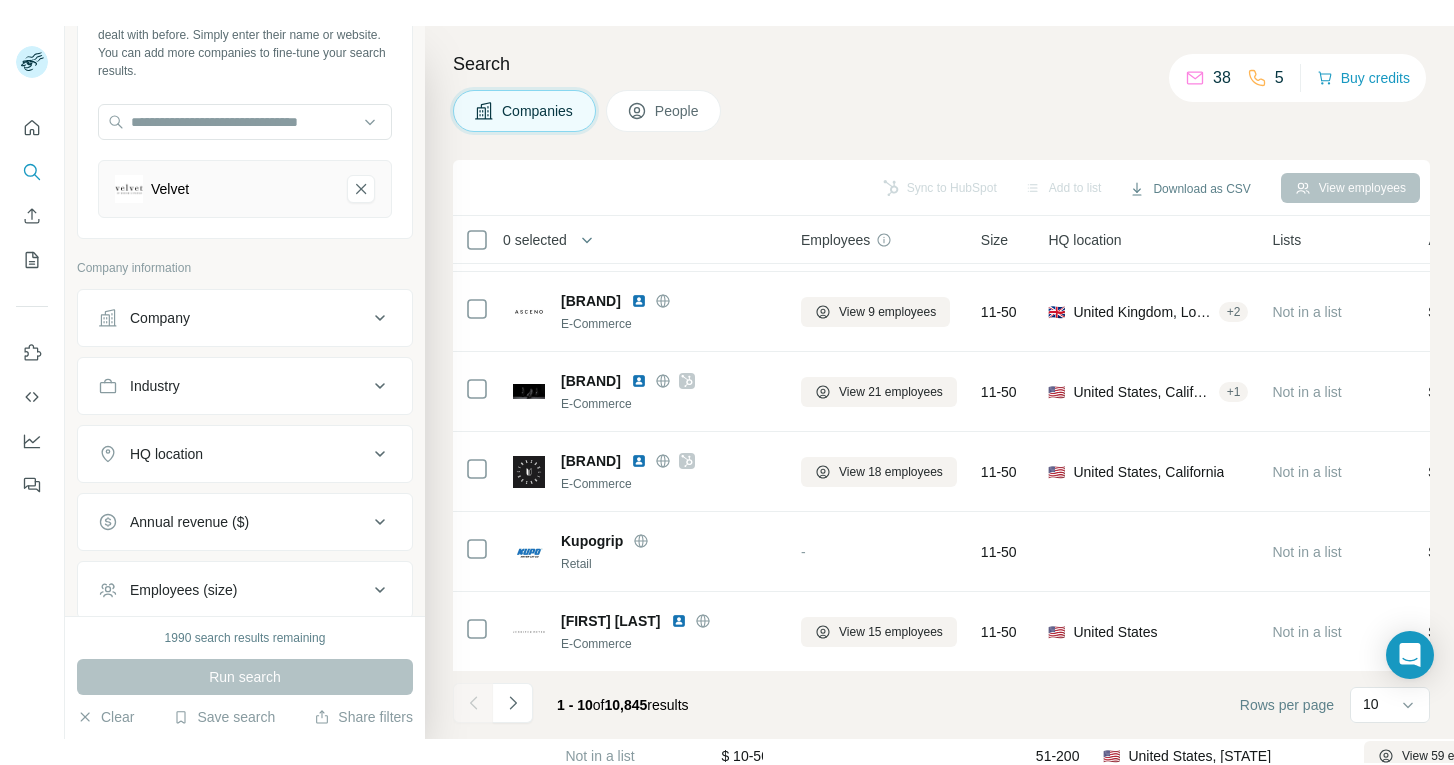 scroll, scrollTop: 133, scrollLeft: 0, axis: vertical 